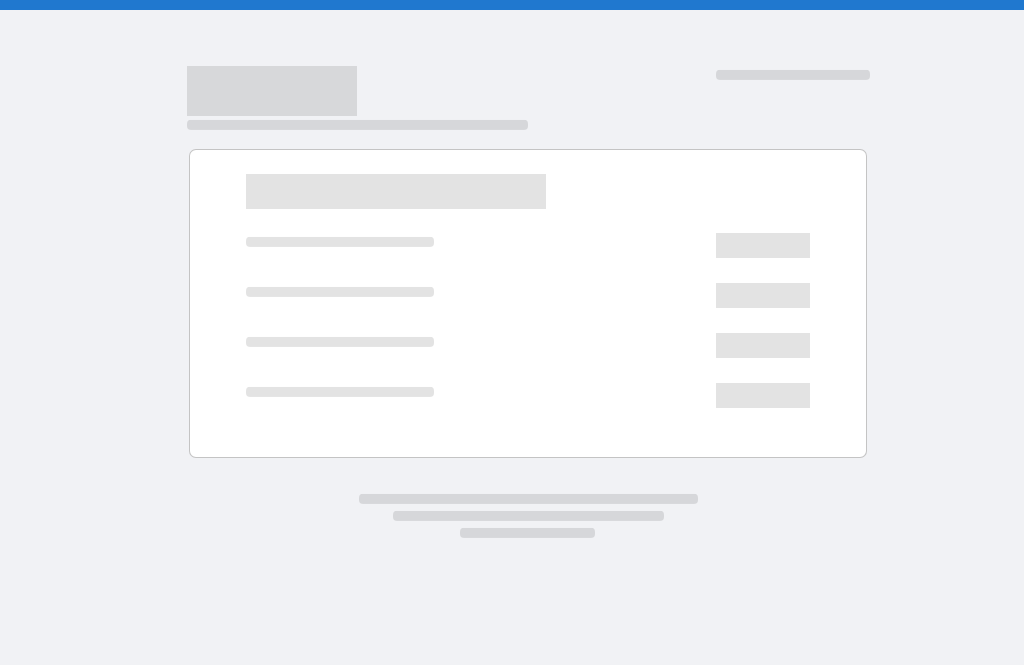 scroll, scrollTop: 0, scrollLeft: 0, axis: both 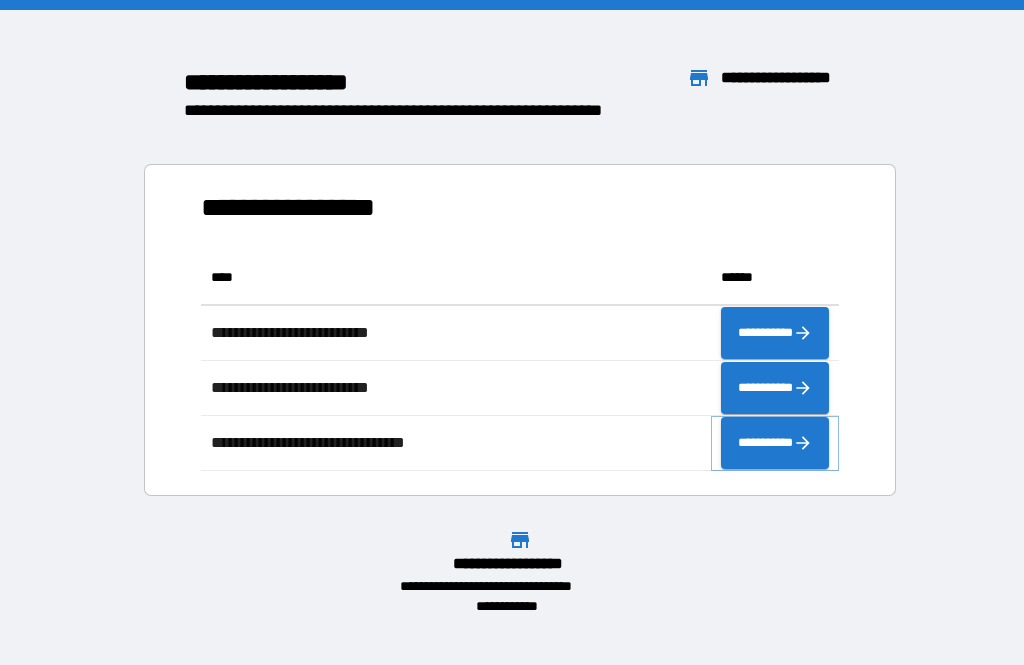 click on "**********" at bounding box center [775, 443] 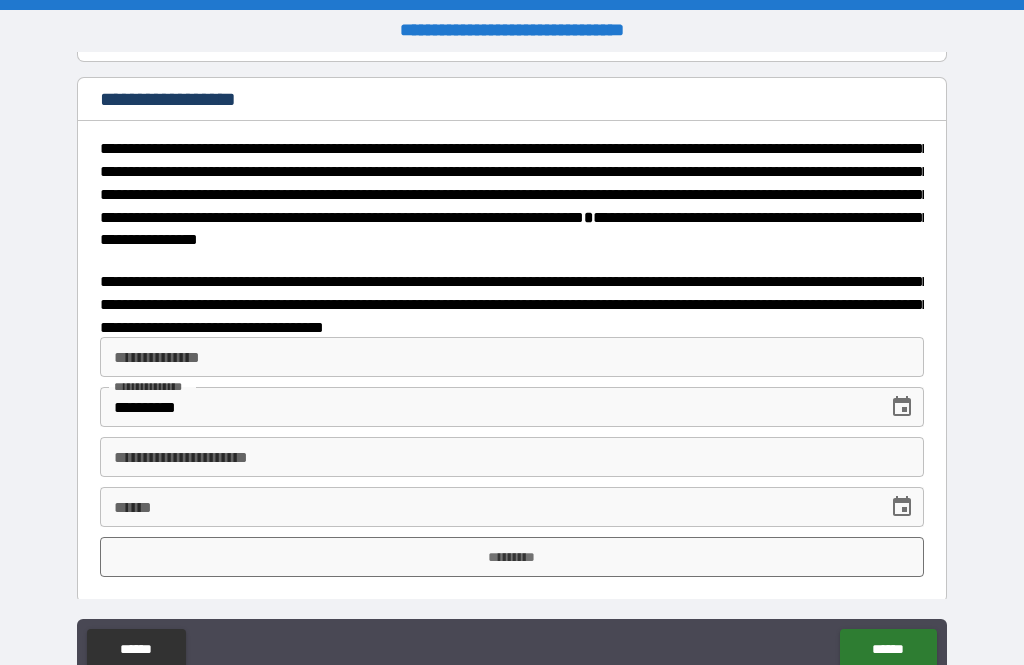 scroll, scrollTop: 3183, scrollLeft: 0, axis: vertical 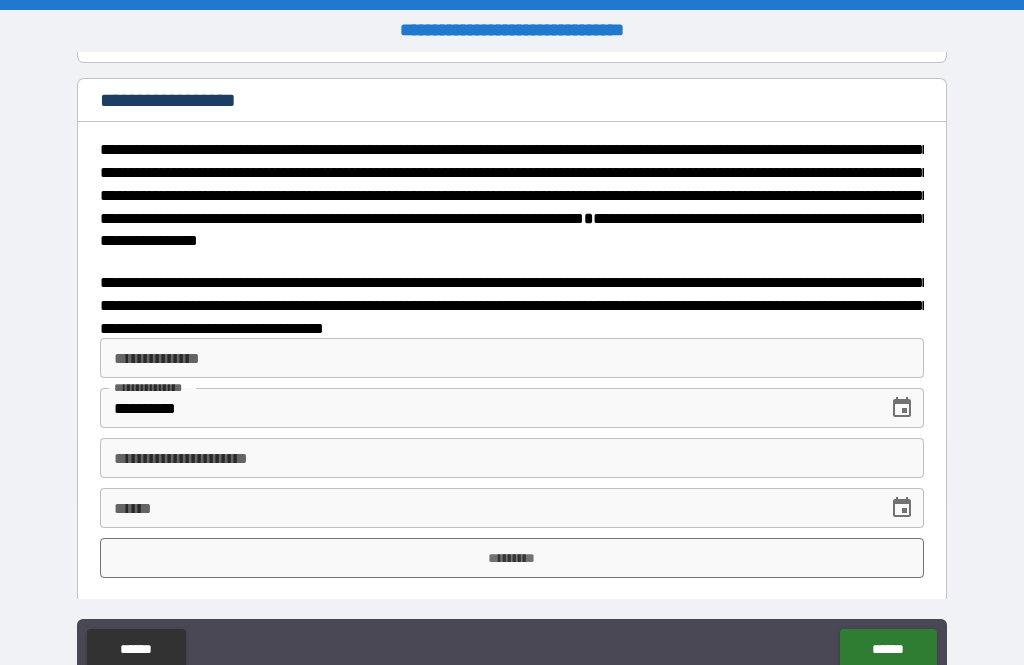 click on "**********" at bounding box center [512, 358] 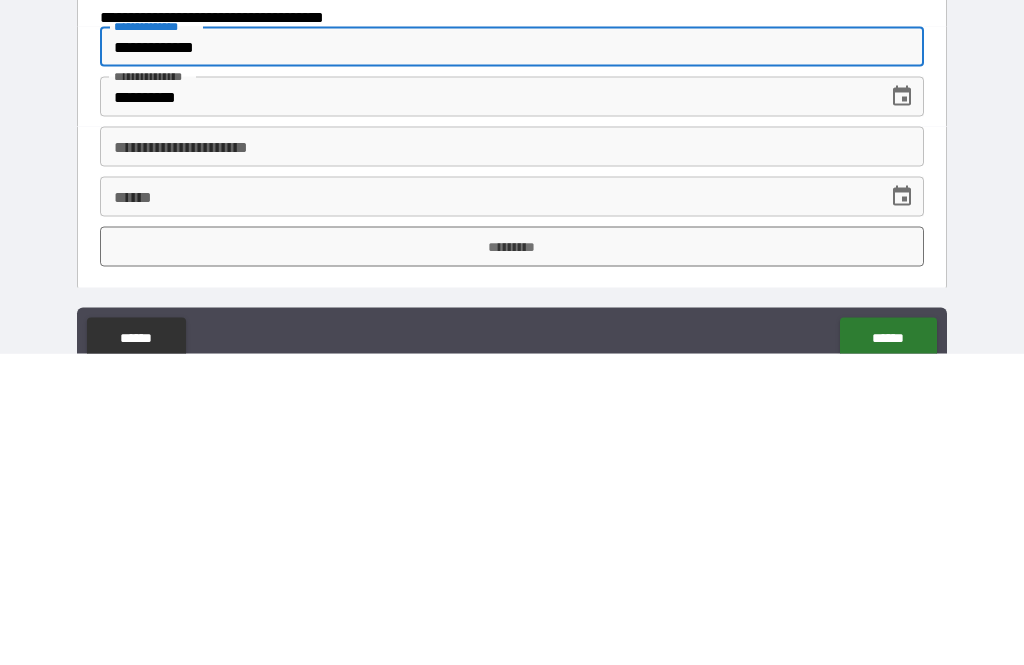 type on "**********" 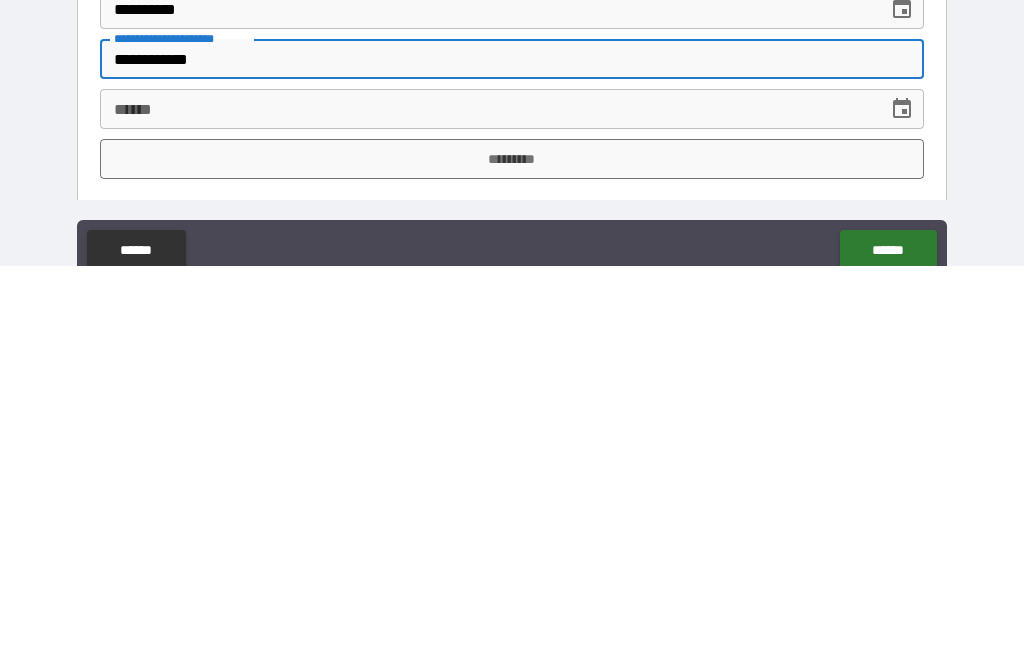 type on "**********" 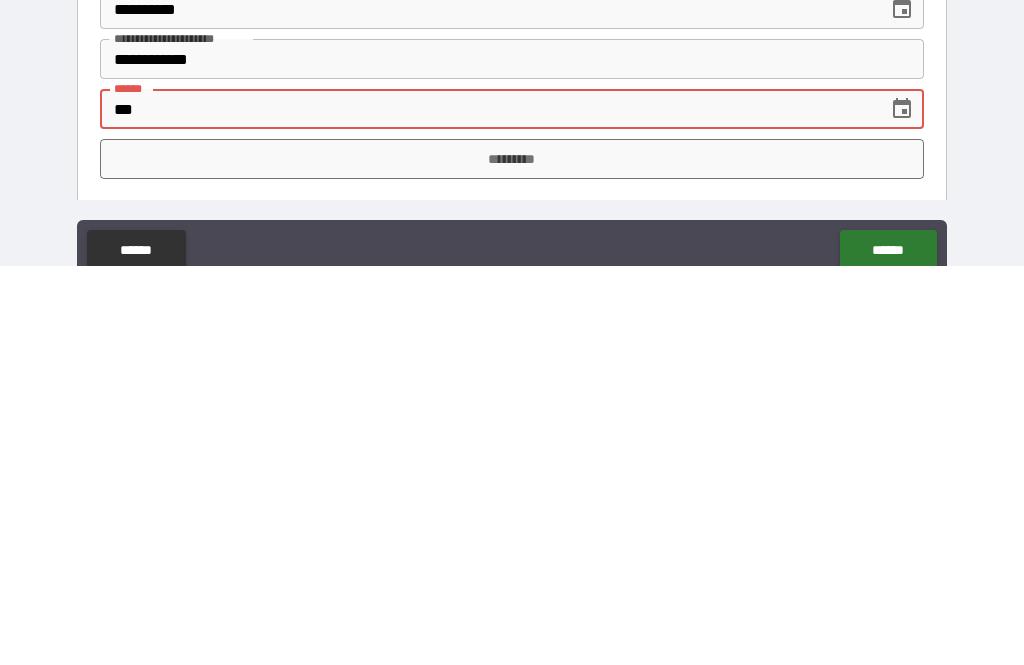 type on "*" 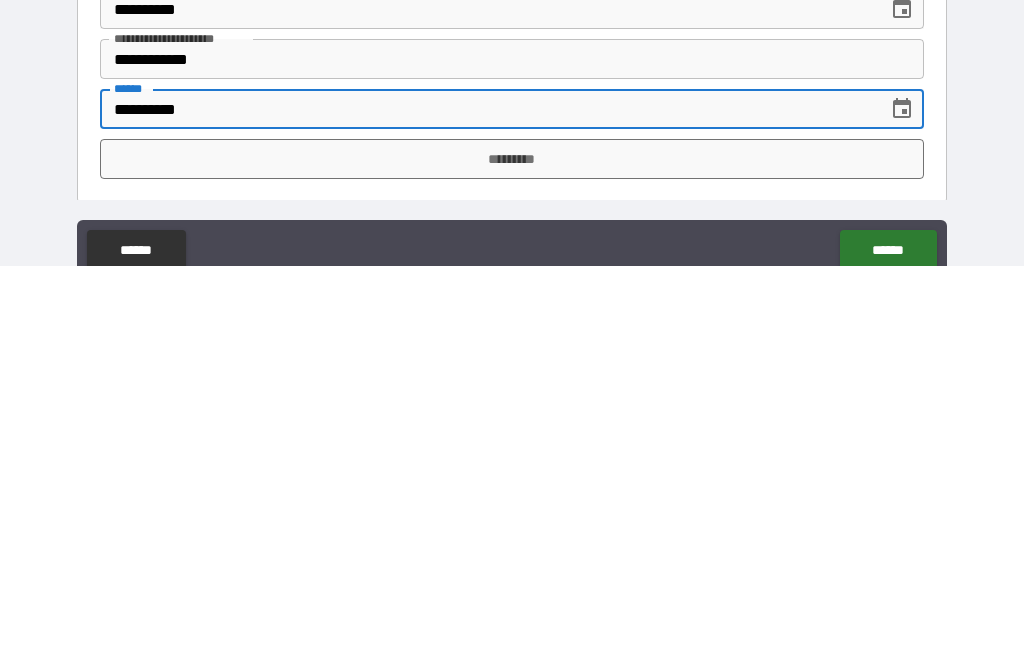 type on "**********" 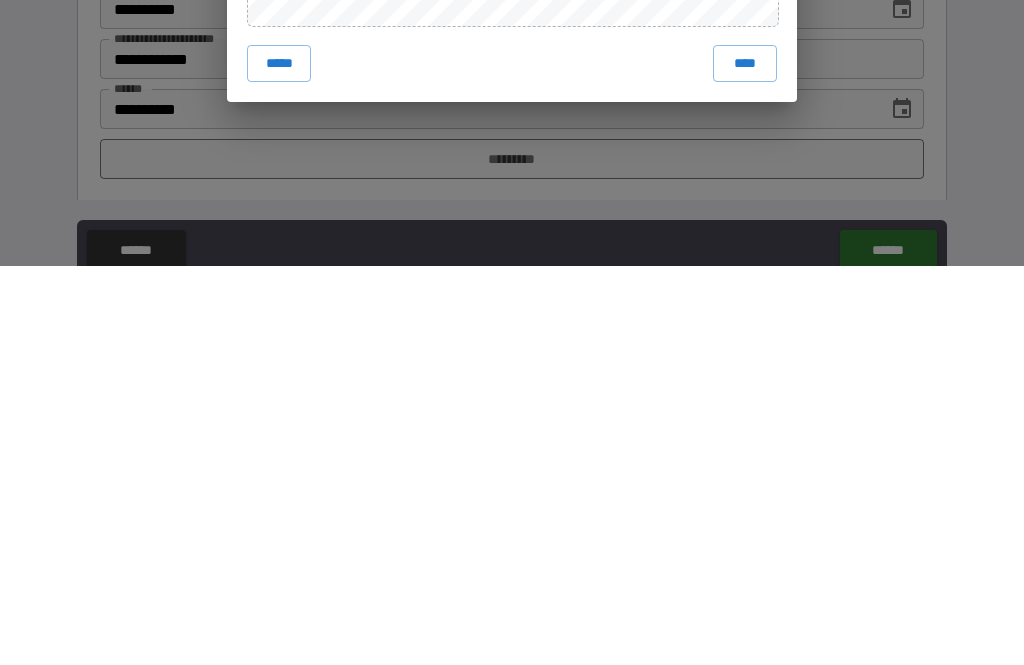 scroll, scrollTop: 66, scrollLeft: 0, axis: vertical 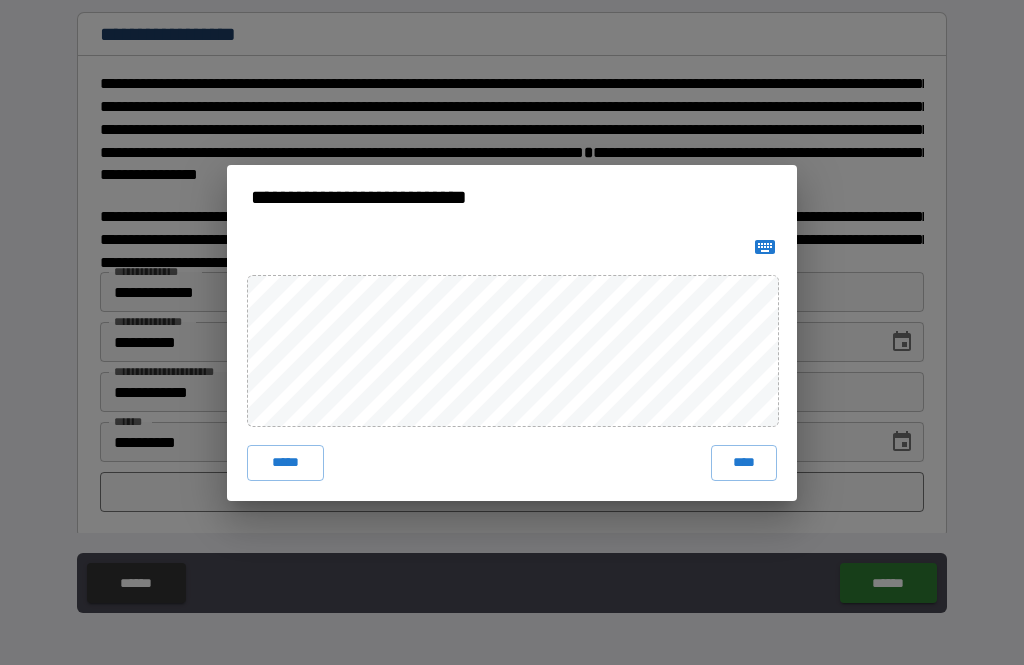 click on "****" at bounding box center (744, 463) 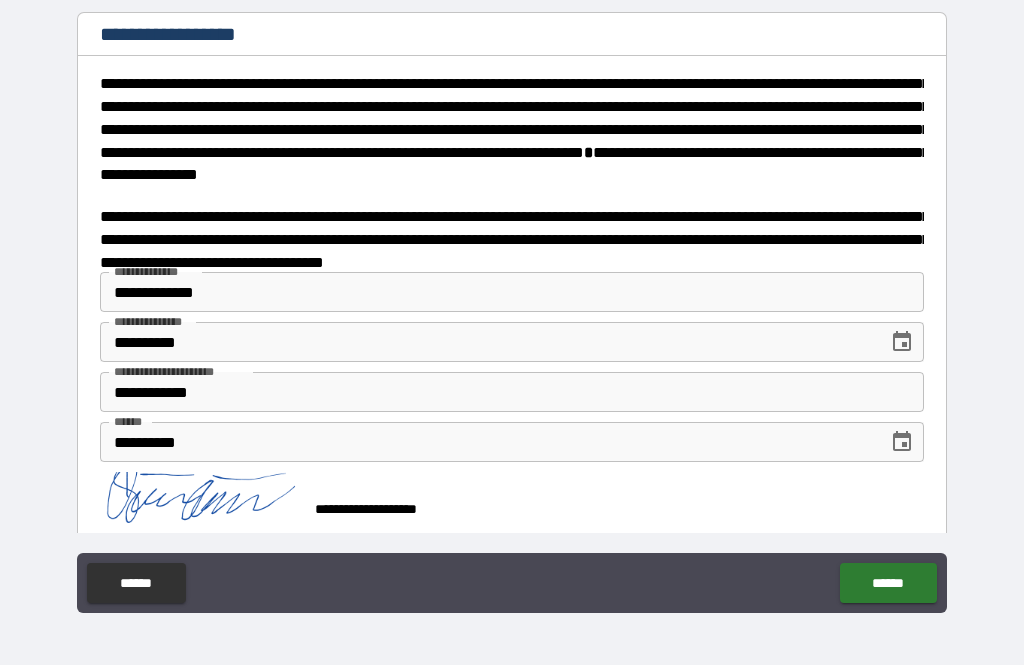 click on "******" at bounding box center [888, 583] 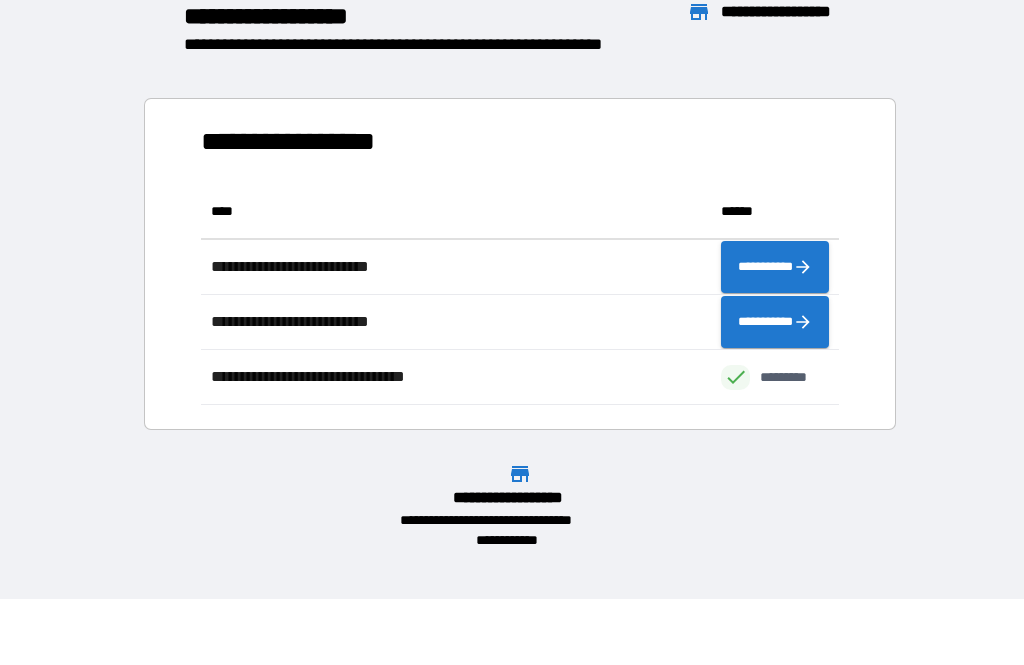 scroll, scrollTop: 1, scrollLeft: 1, axis: both 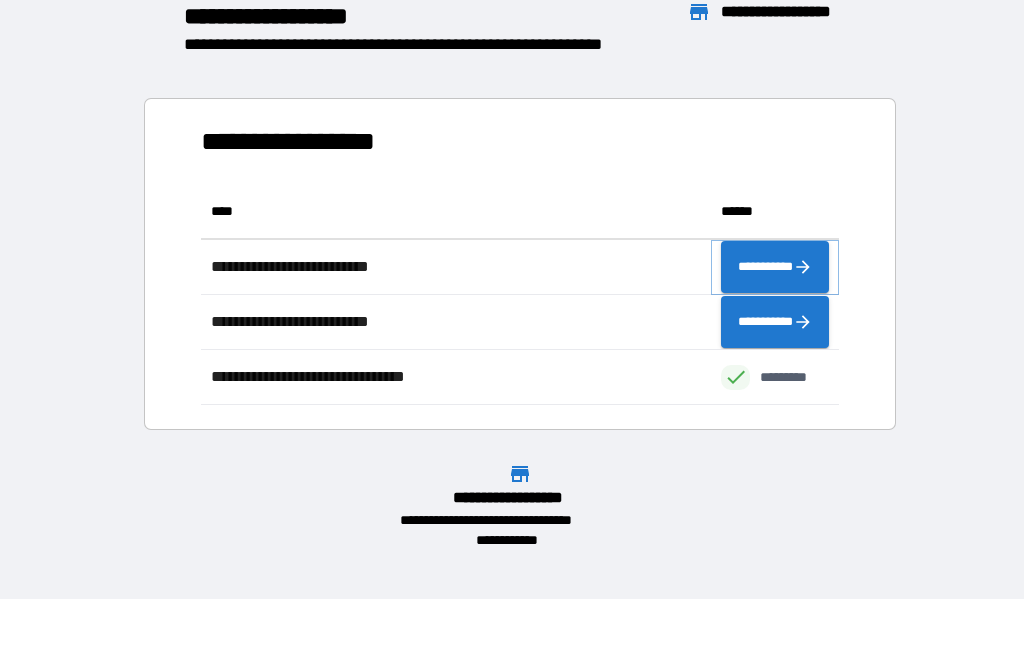 click on "**********" at bounding box center [775, 267] 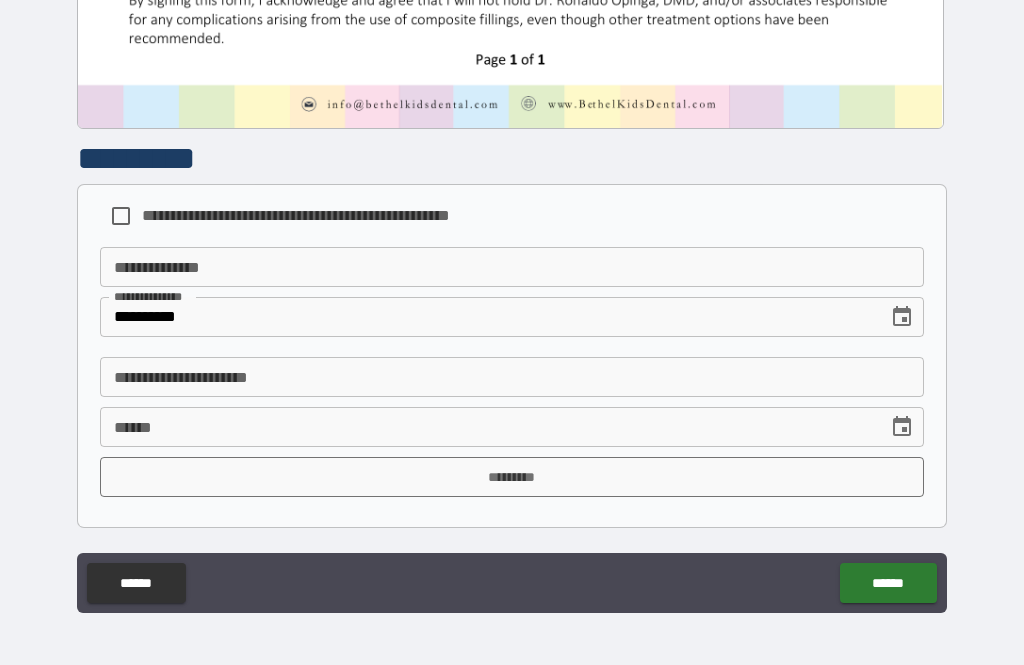 scroll, scrollTop: 1009, scrollLeft: 0, axis: vertical 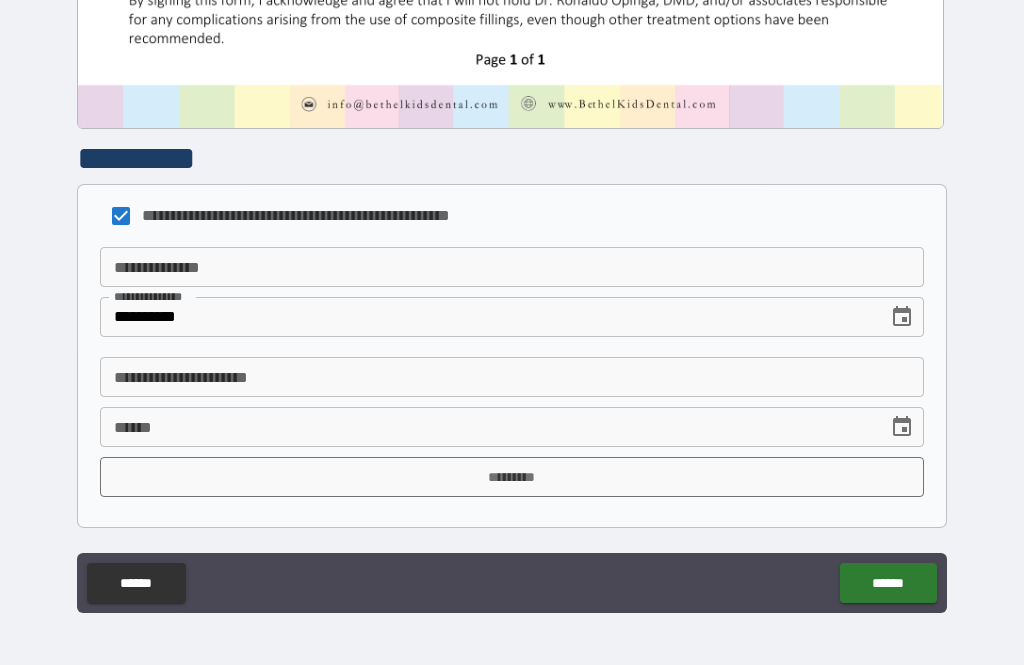 click on "**********" at bounding box center (512, 267) 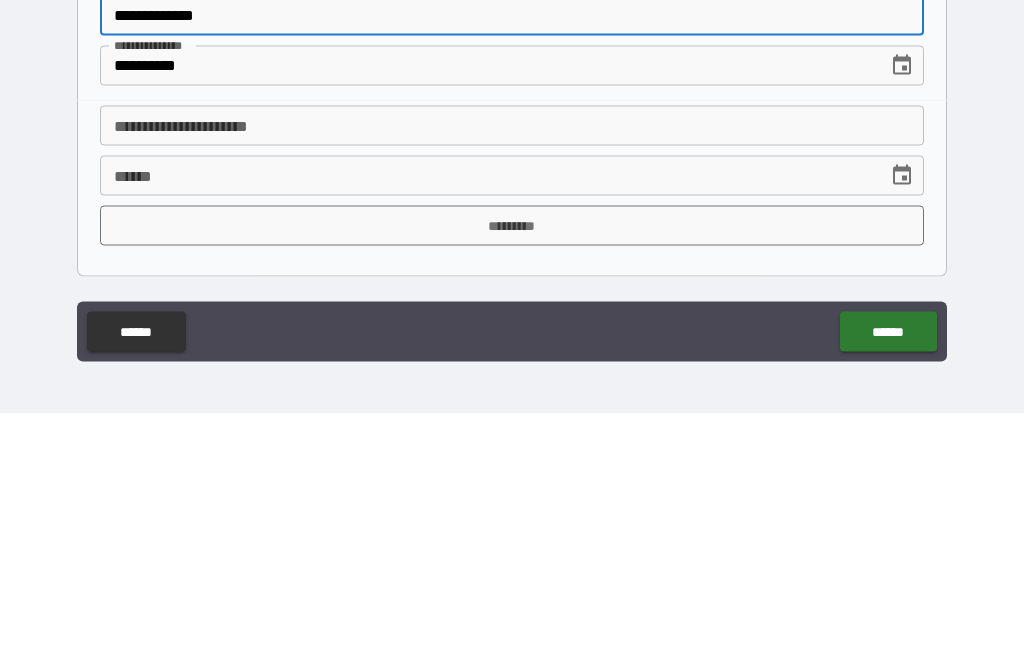 type on "**********" 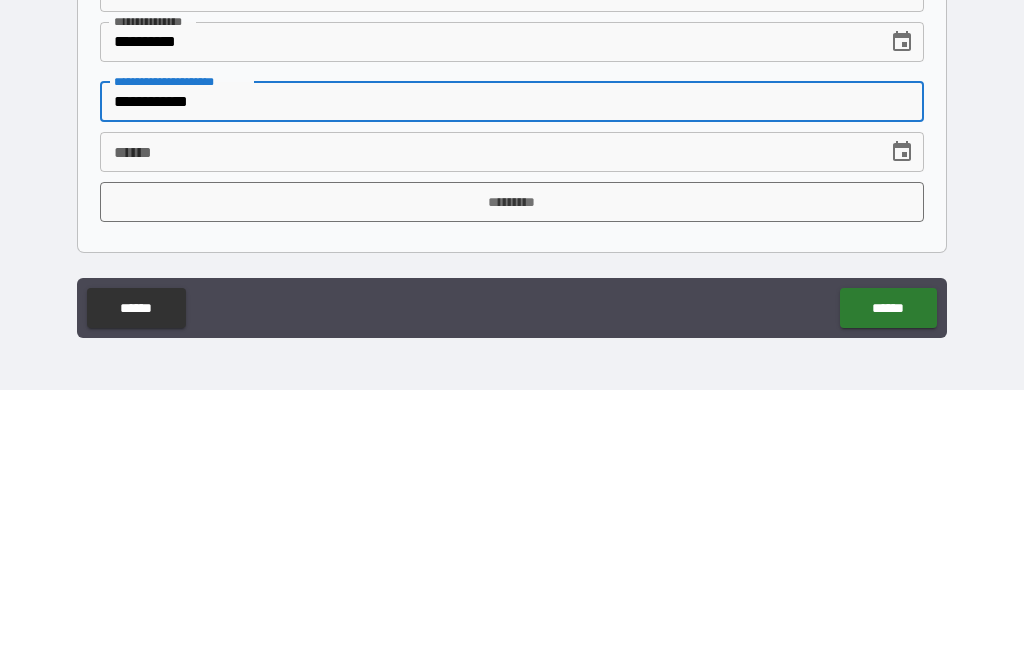 type on "**********" 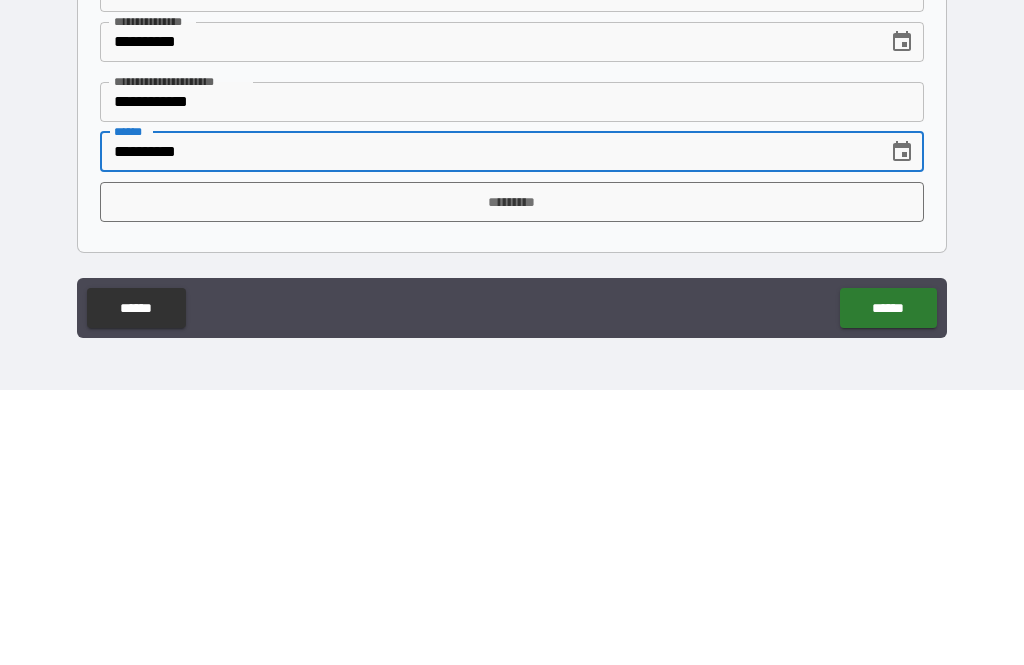 type on "**********" 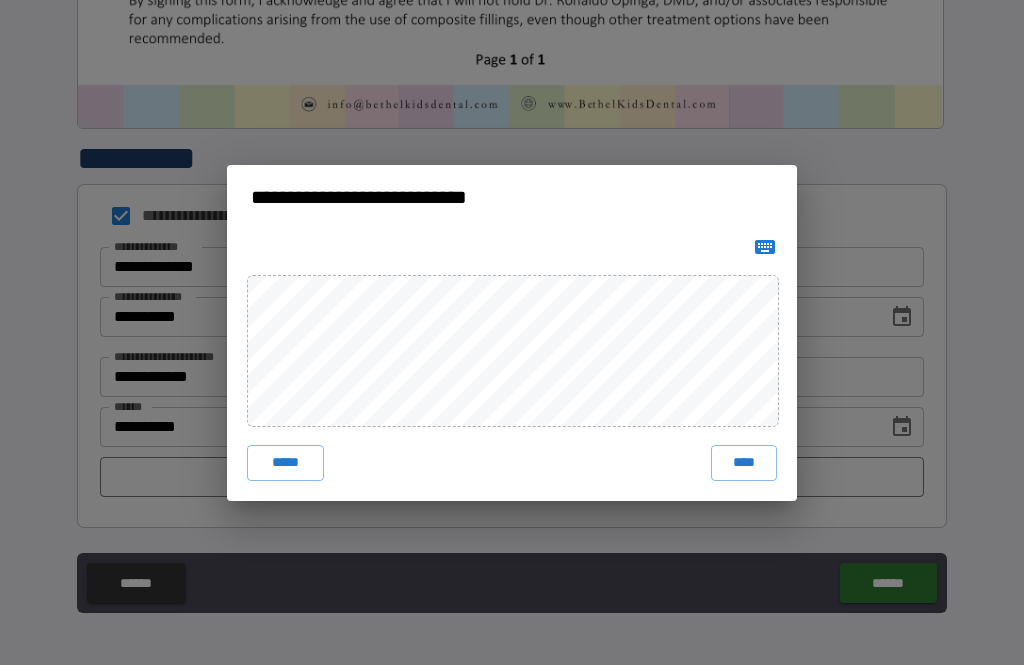 click on "*****" at bounding box center [285, 463] 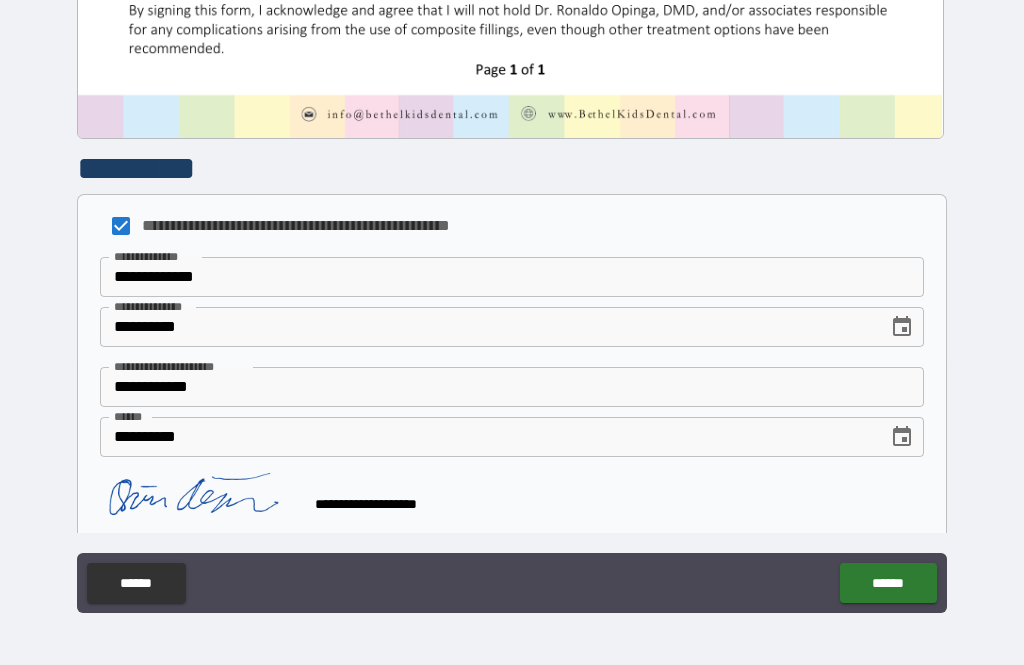 click on "******" at bounding box center (888, 583) 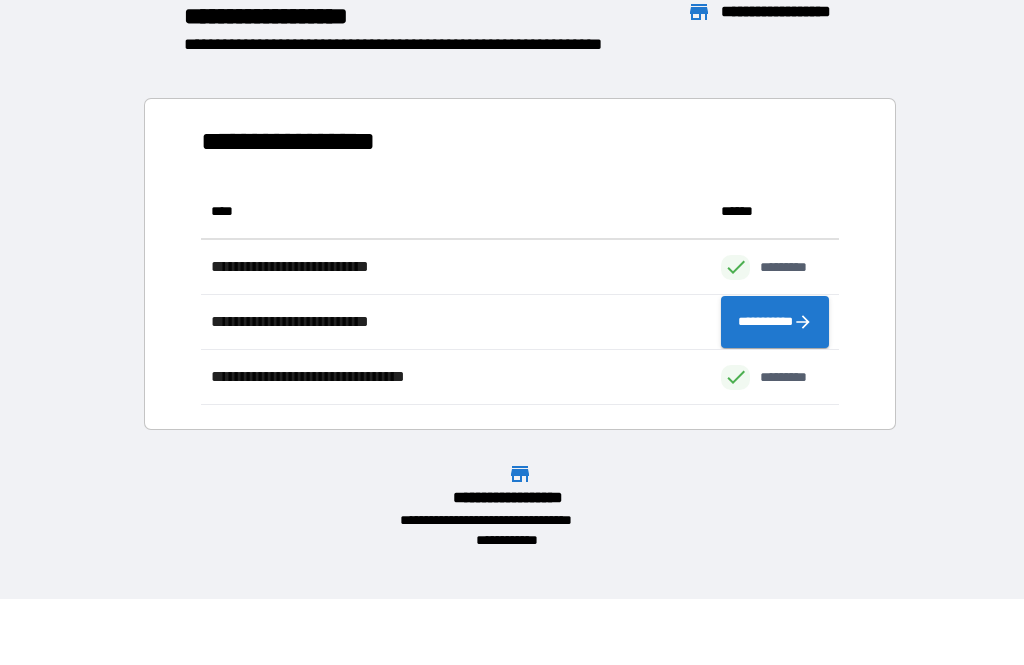 scroll, scrollTop: 1, scrollLeft: 1, axis: both 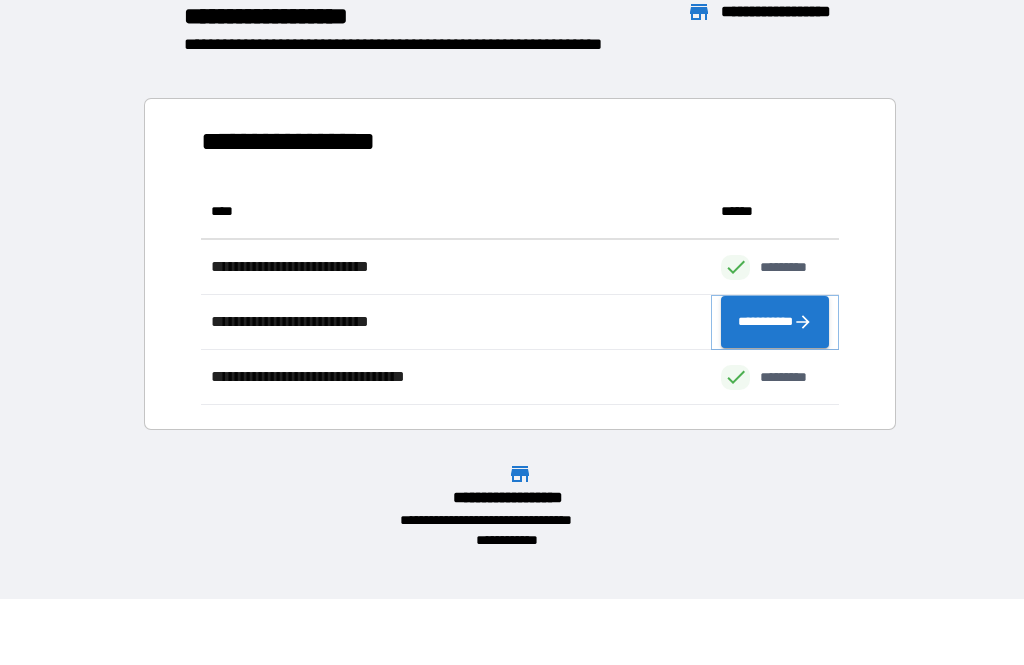 click on "**********" at bounding box center (775, 322) 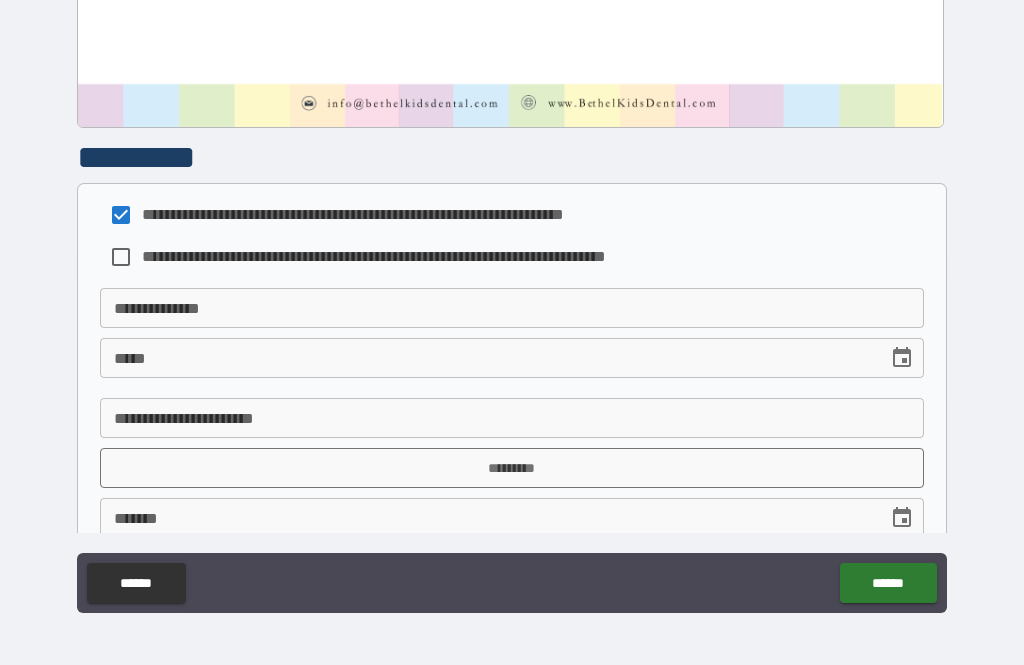 scroll, scrollTop: 1020, scrollLeft: 0, axis: vertical 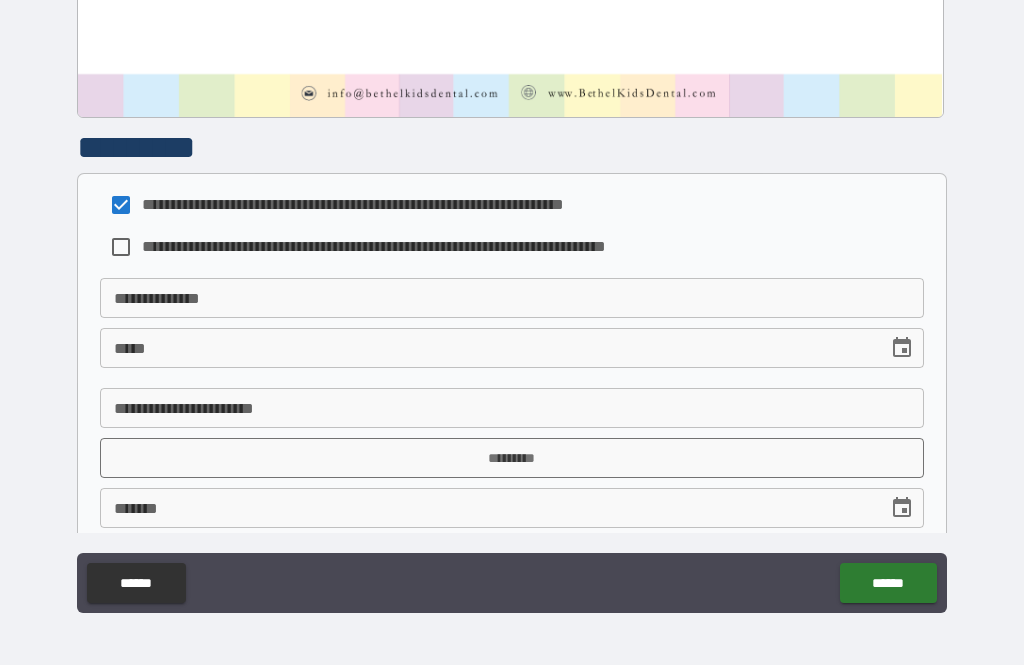 click on "**********" at bounding box center [512, 298] 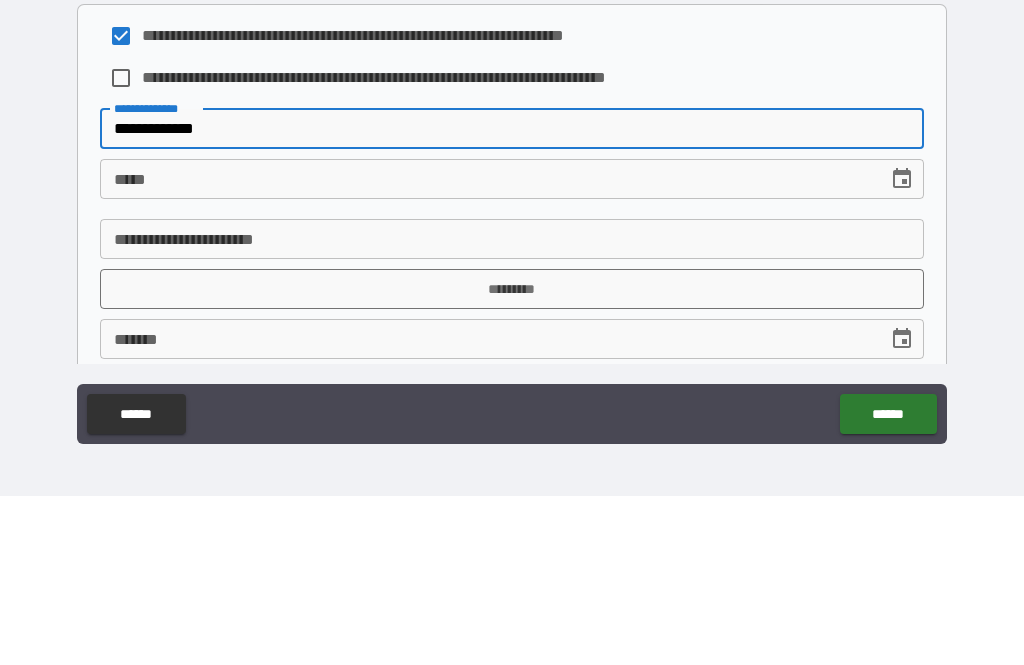 type on "**********" 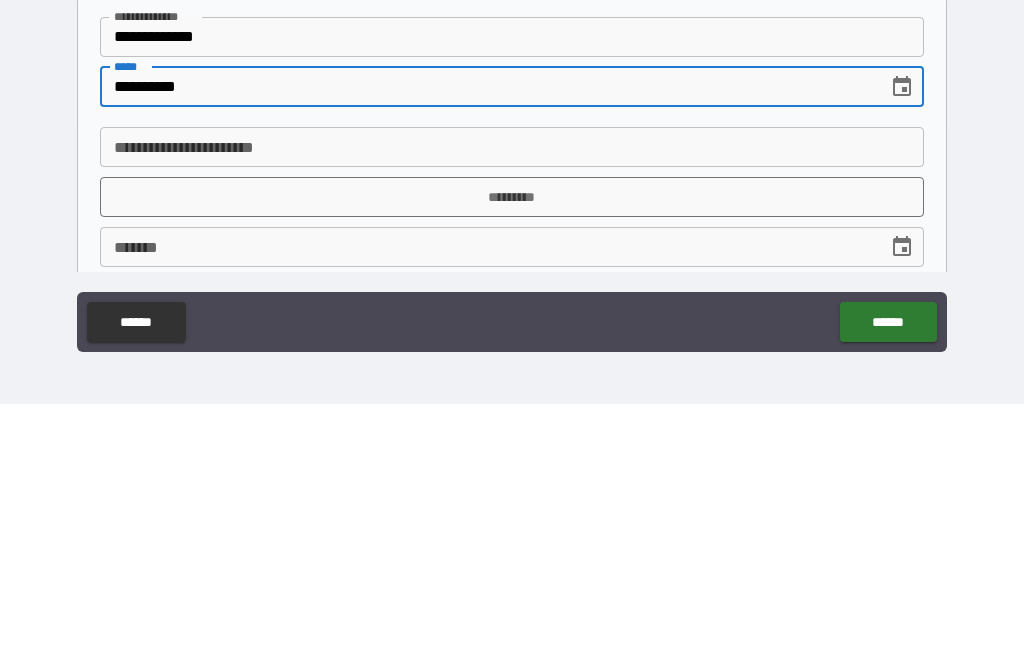 type on "**********" 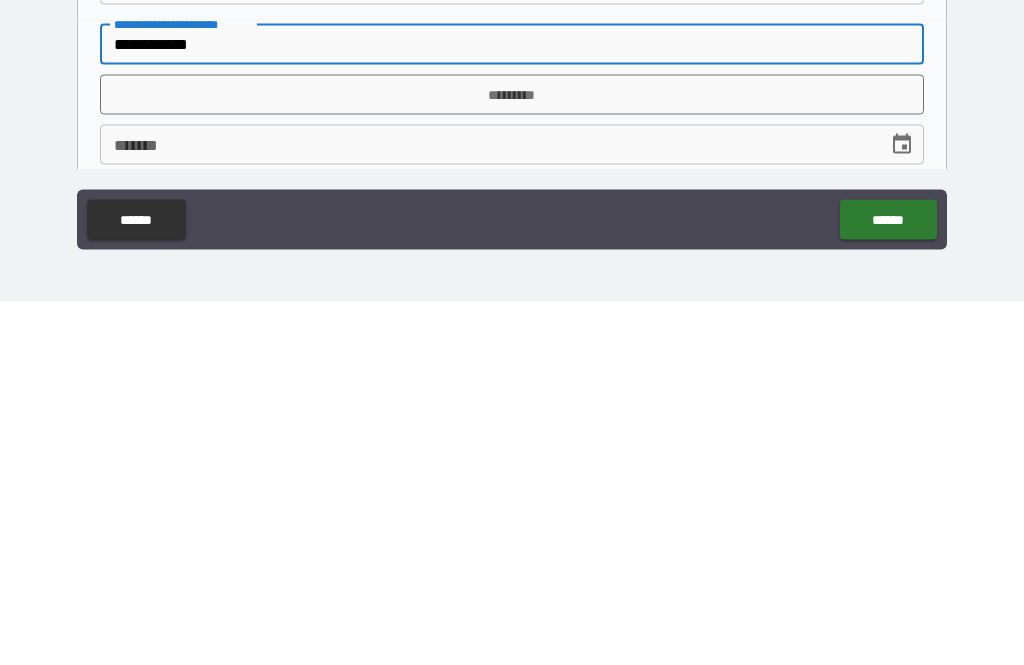 type on "**********" 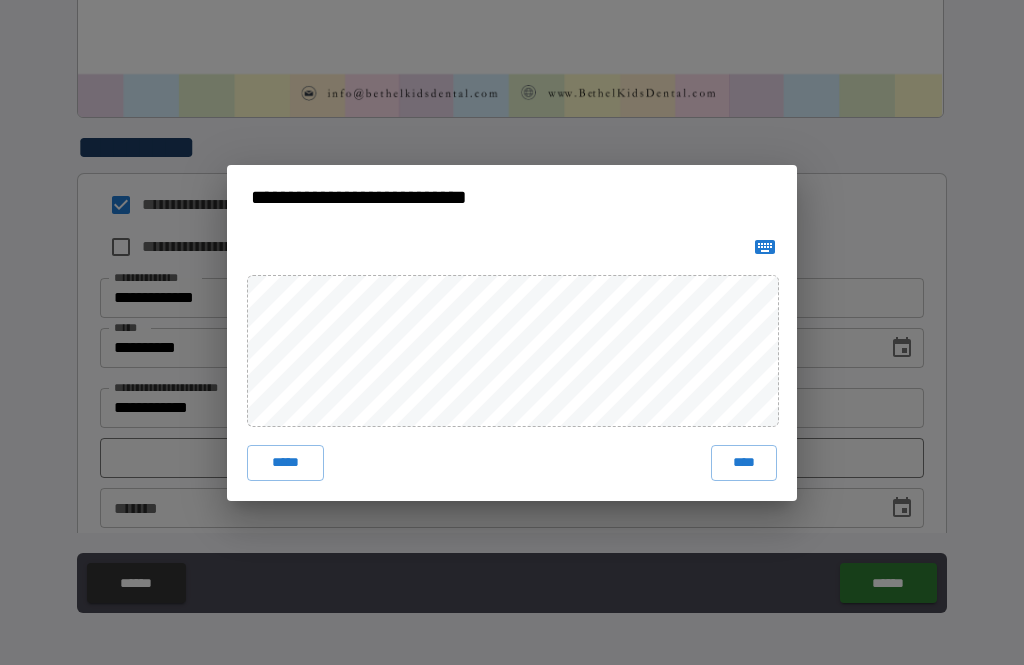 click on "*****" at bounding box center (285, 463) 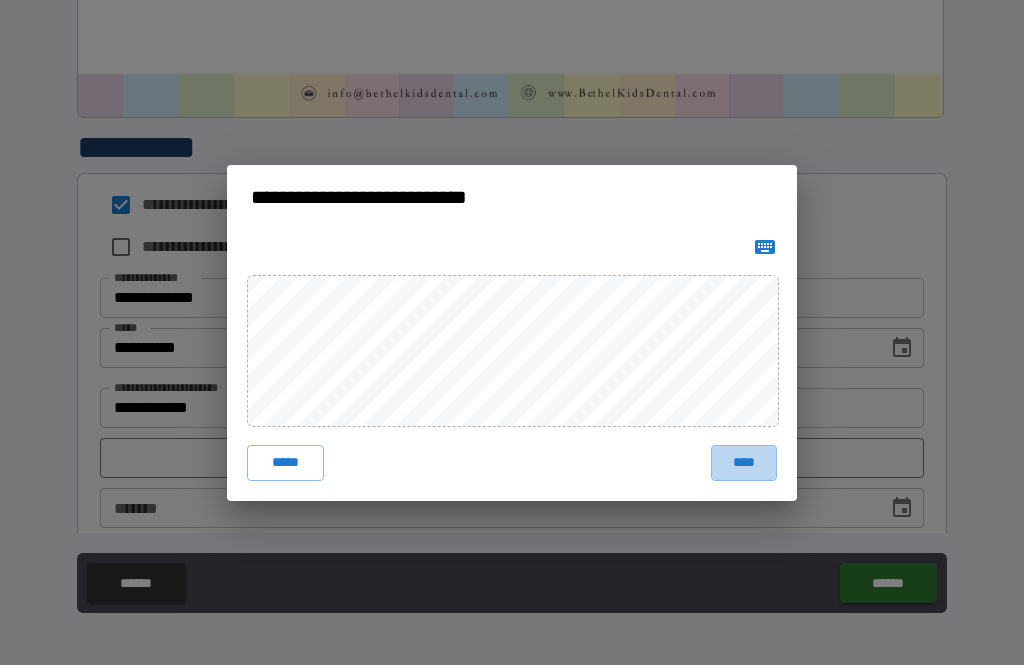click on "****" at bounding box center [744, 463] 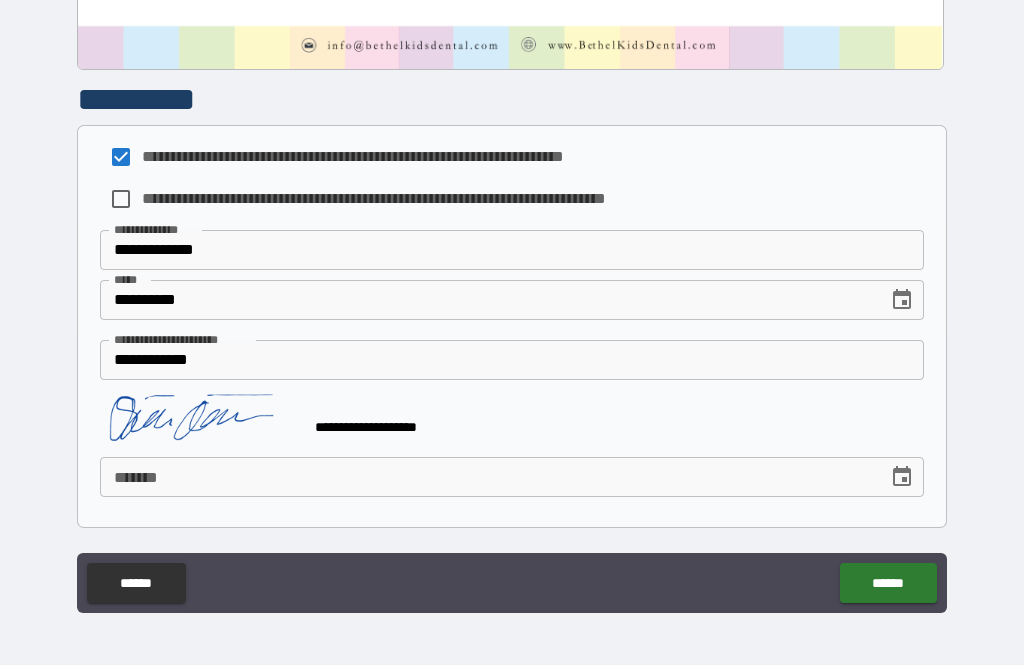 scroll, scrollTop: 1068, scrollLeft: 0, axis: vertical 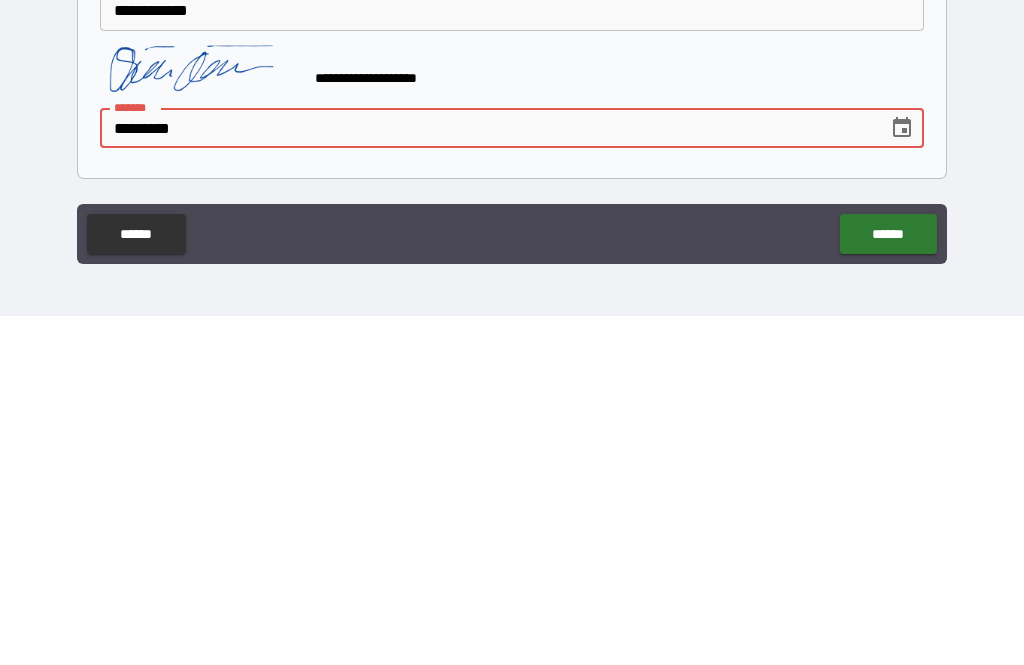 type on "**********" 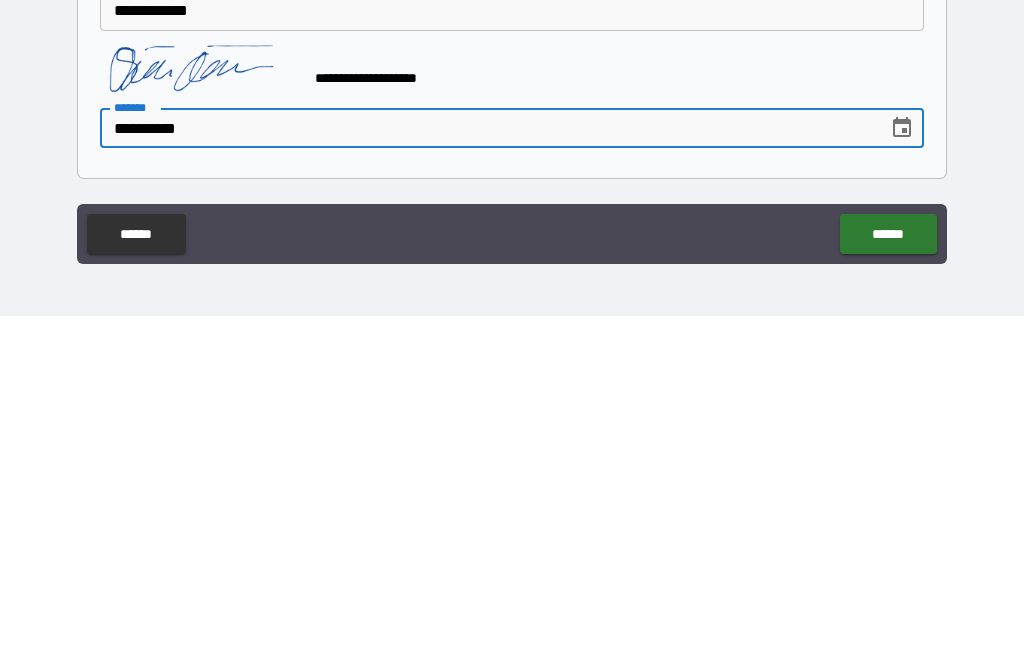 click on "******" at bounding box center [888, 583] 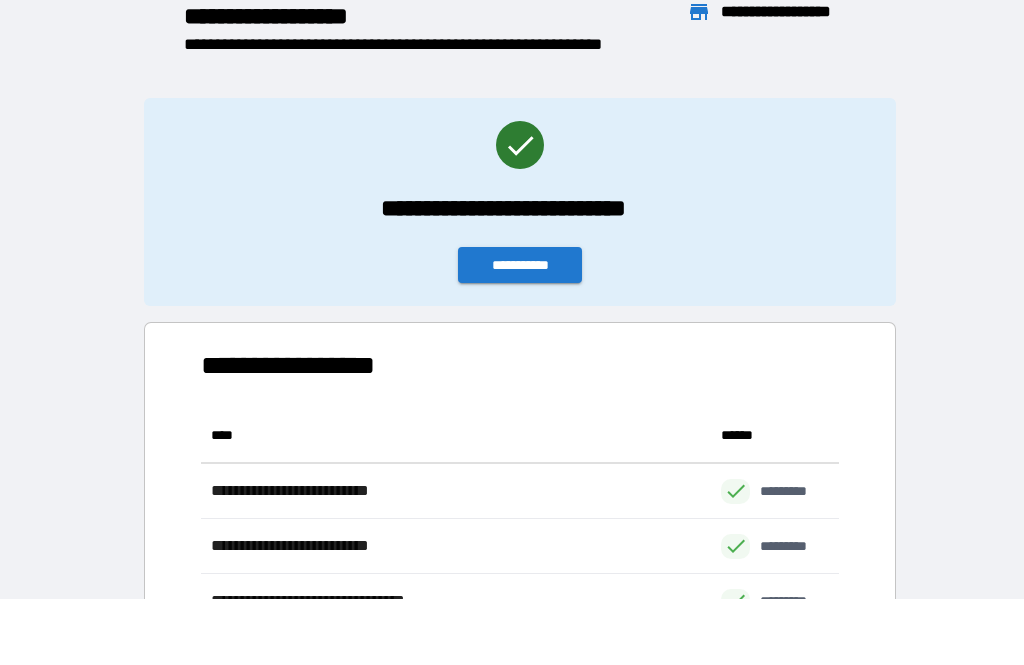 scroll, scrollTop: 1, scrollLeft: 1, axis: both 